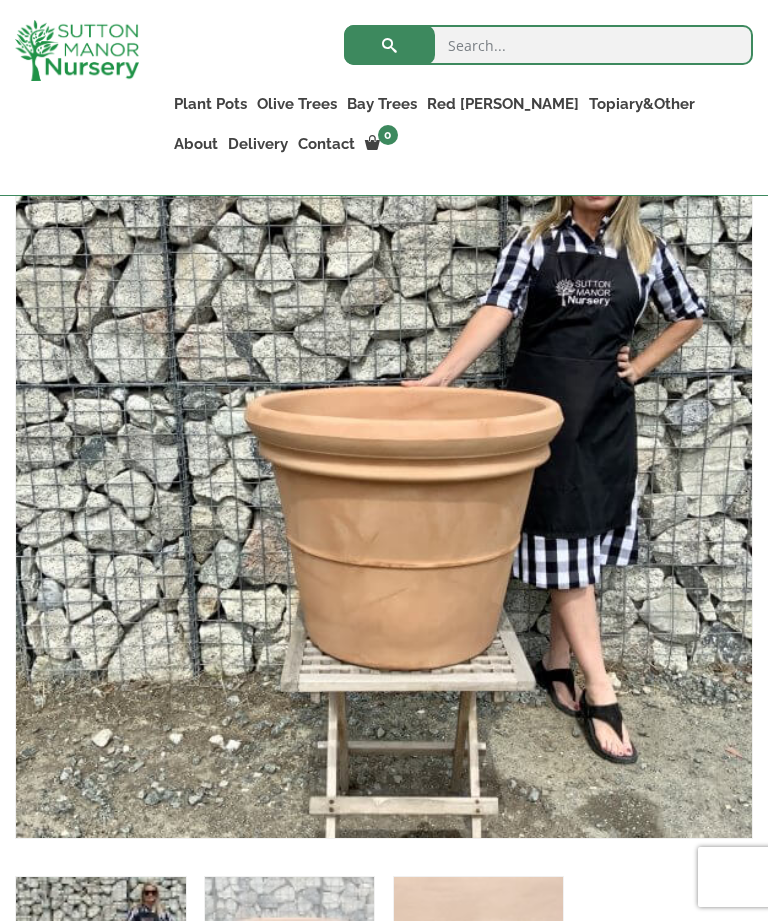 scroll, scrollTop: 0, scrollLeft: 0, axis: both 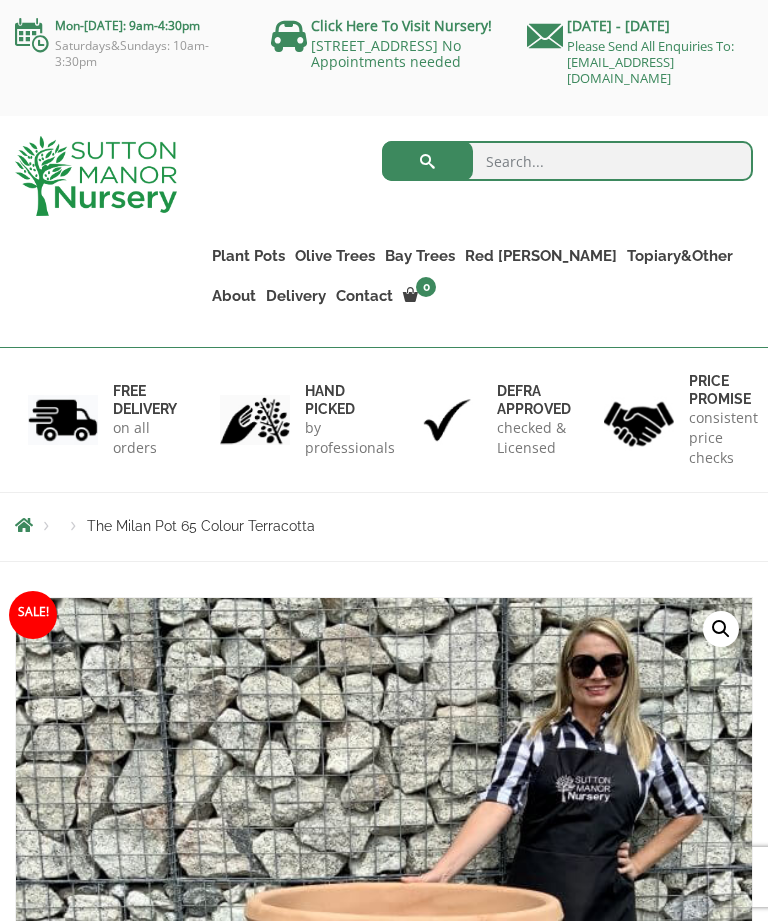 click on "The Iron Stone Pots" at bounding box center (0, 0) 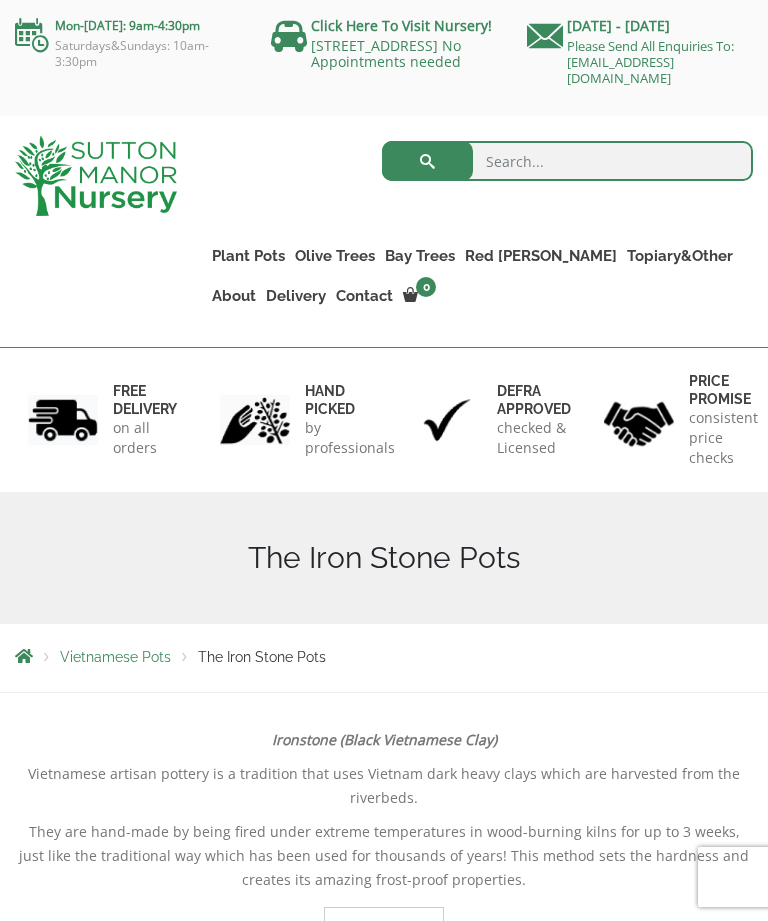 scroll, scrollTop: 0, scrollLeft: 0, axis: both 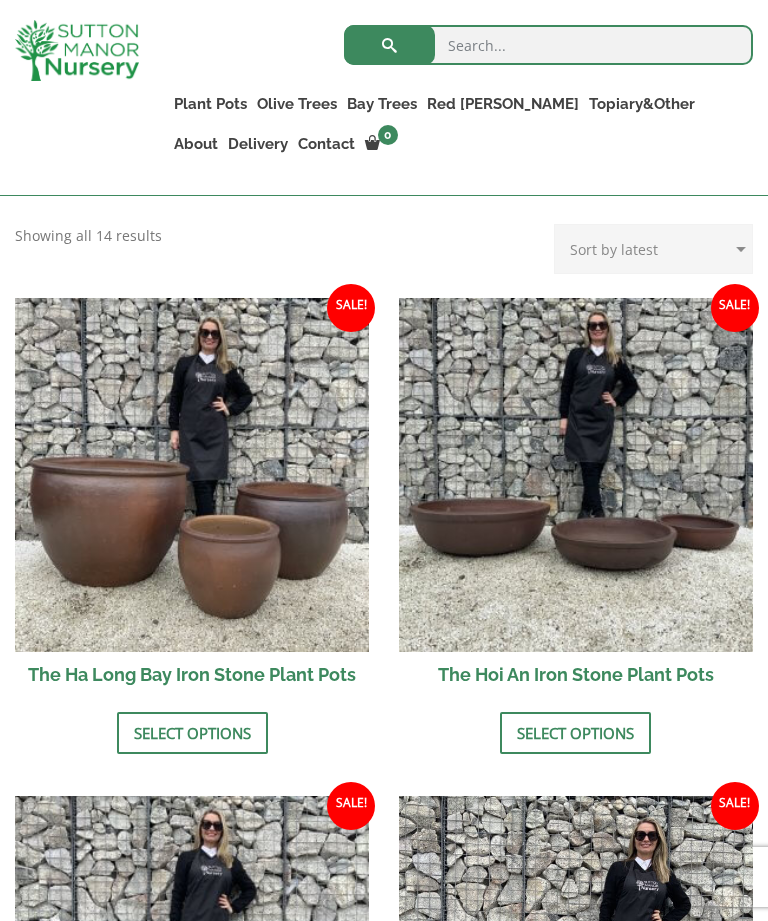 click on "Select options" at bounding box center (192, 733) 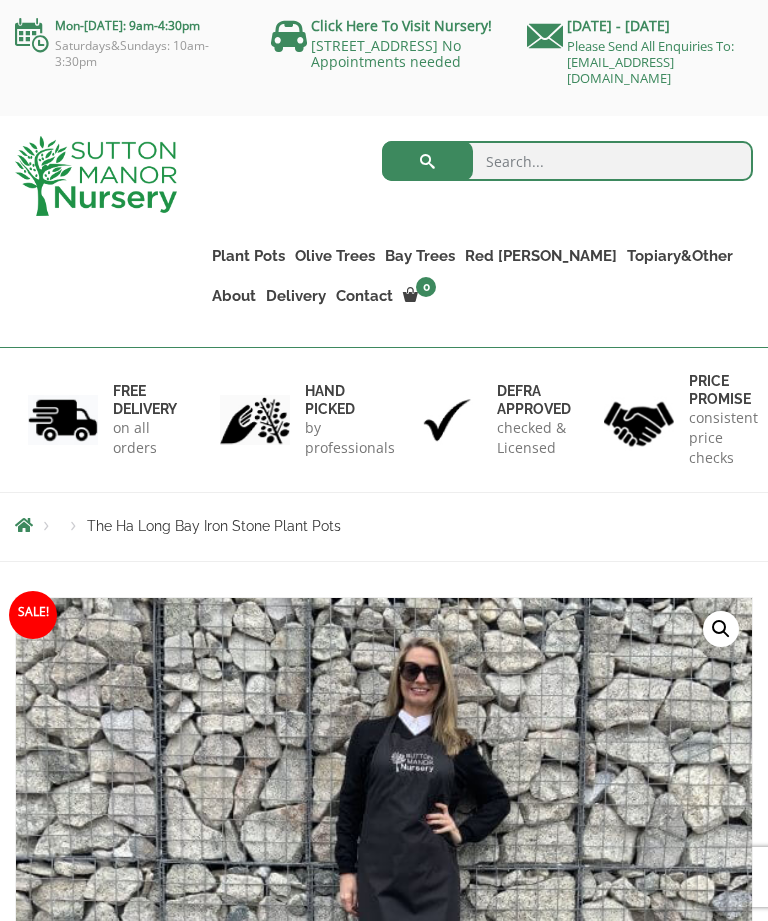 scroll, scrollTop: 0, scrollLeft: 0, axis: both 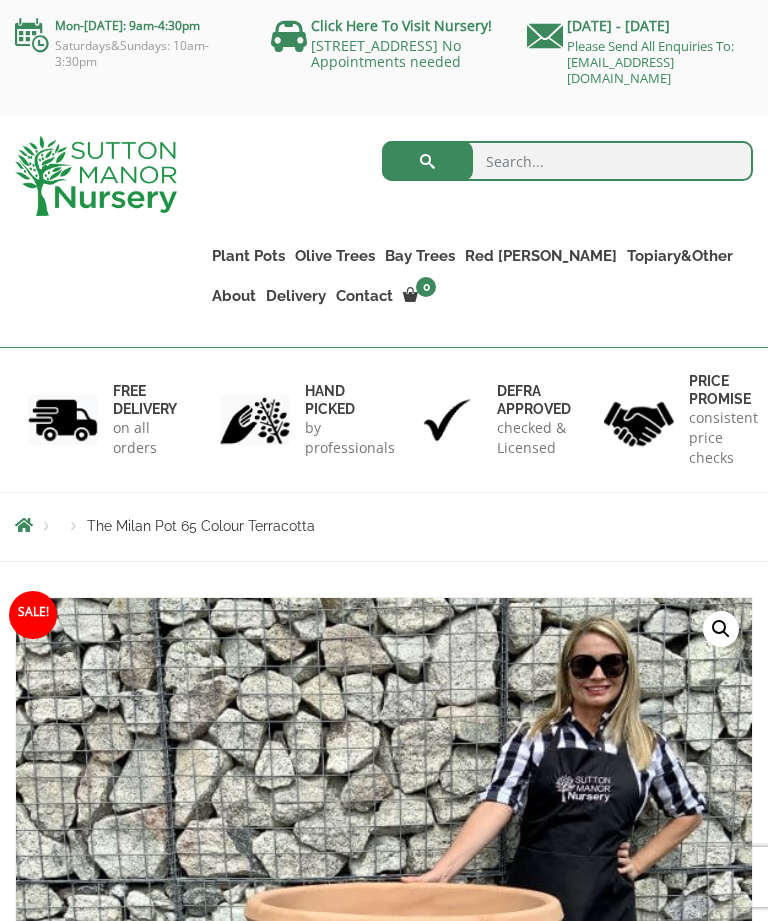 click on "The Milan Pots" at bounding box center (0, 0) 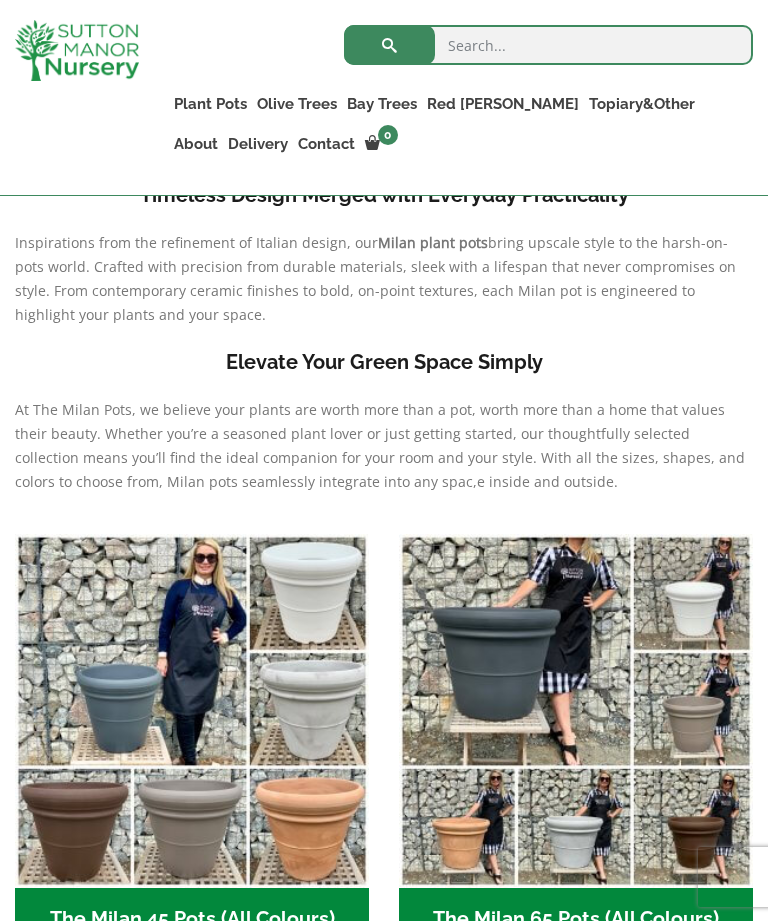 scroll, scrollTop: 675, scrollLeft: 0, axis: vertical 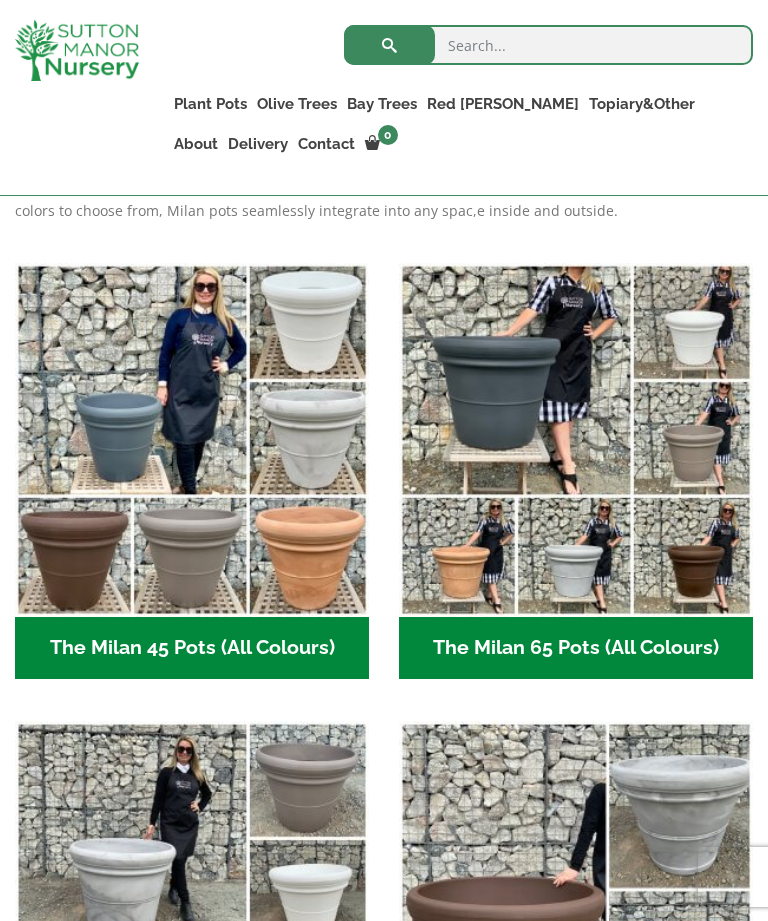 click on "The Milan 65 Pots (All Colours)  (6)" at bounding box center [576, 648] 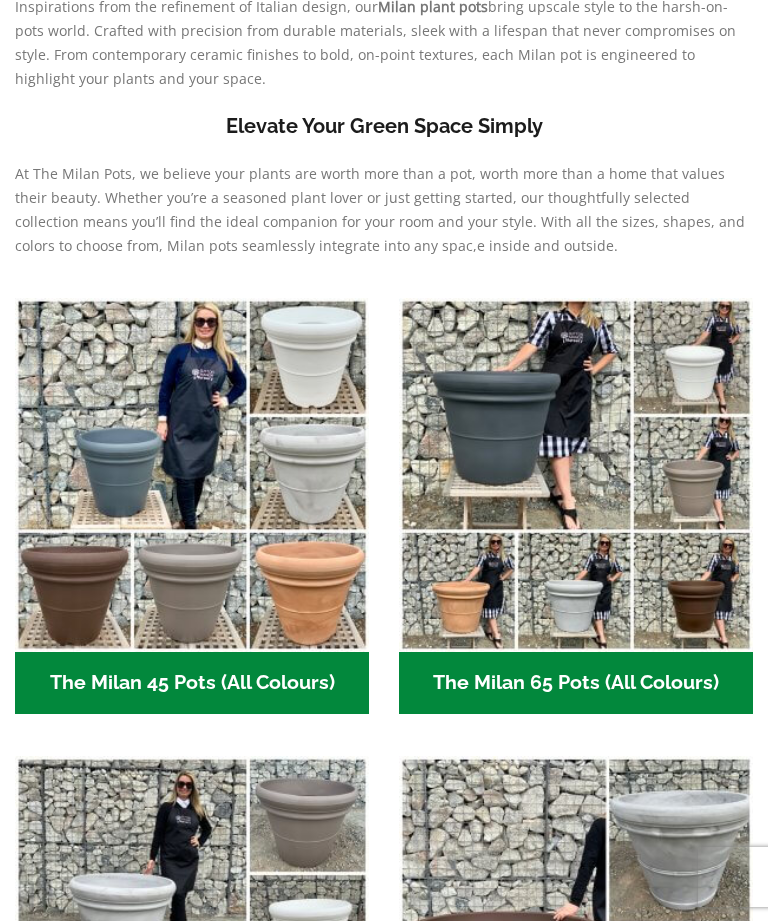 scroll, scrollTop: 1010, scrollLeft: 0, axis: vertical 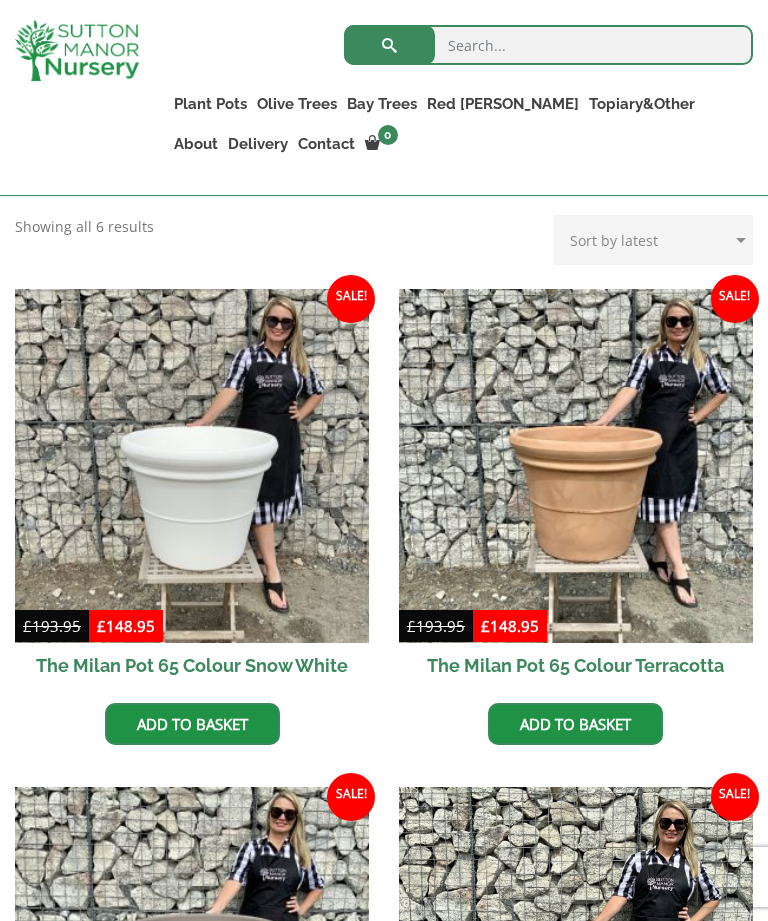 click at bounding box center [576, 466] 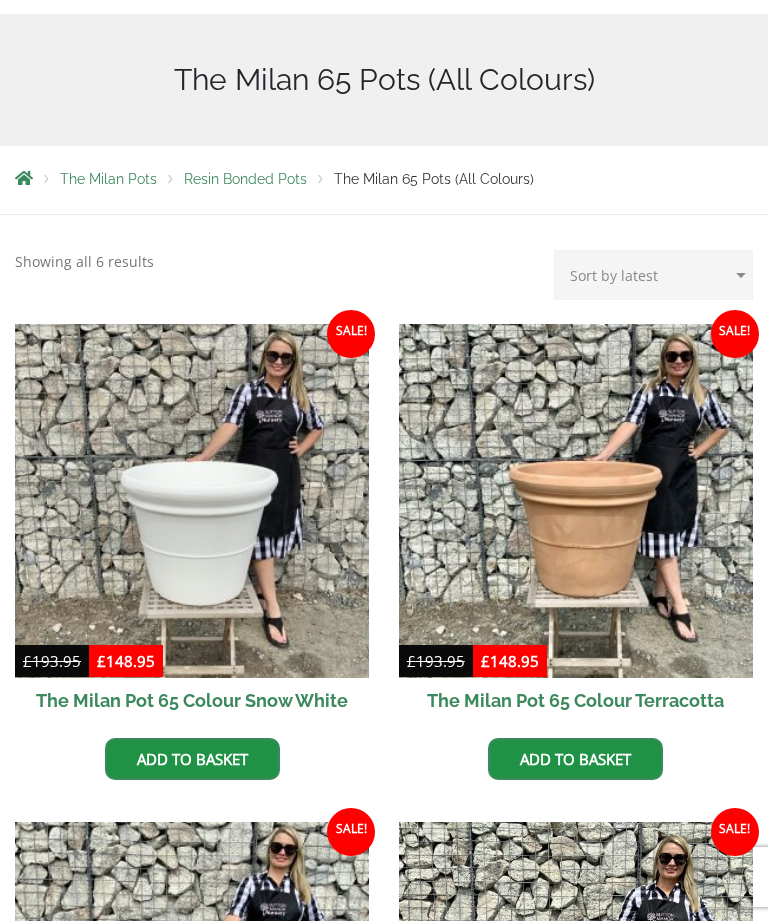 scroll, scrollTop: 479, scrollLeft: 0, axis: vertical 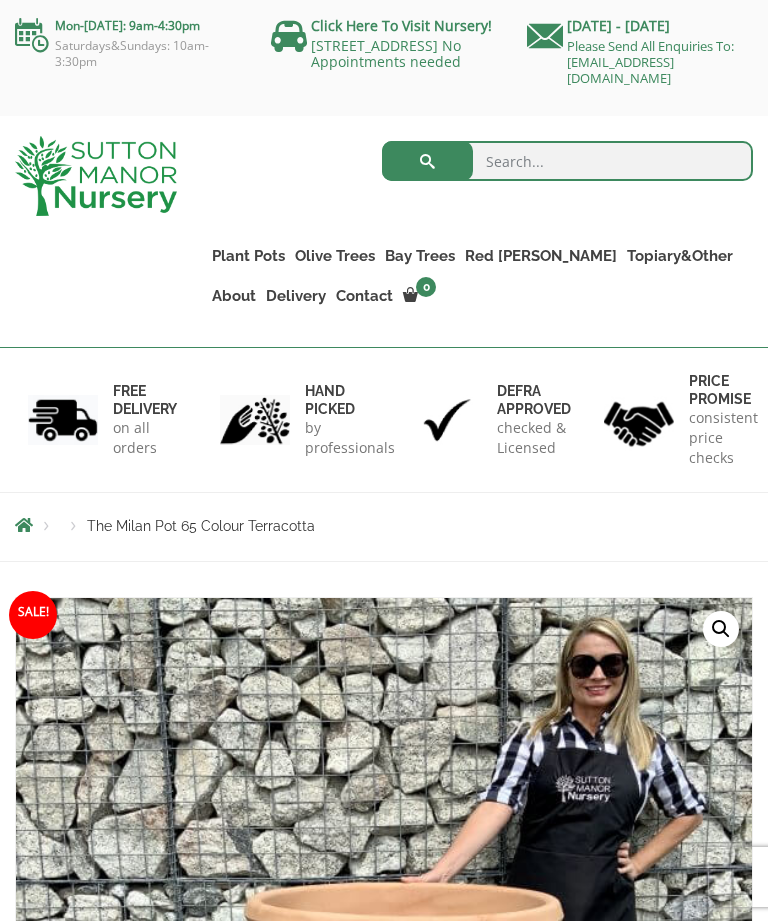click on "The Tuscany Fruit Pots" at bounding box center [0, 0] 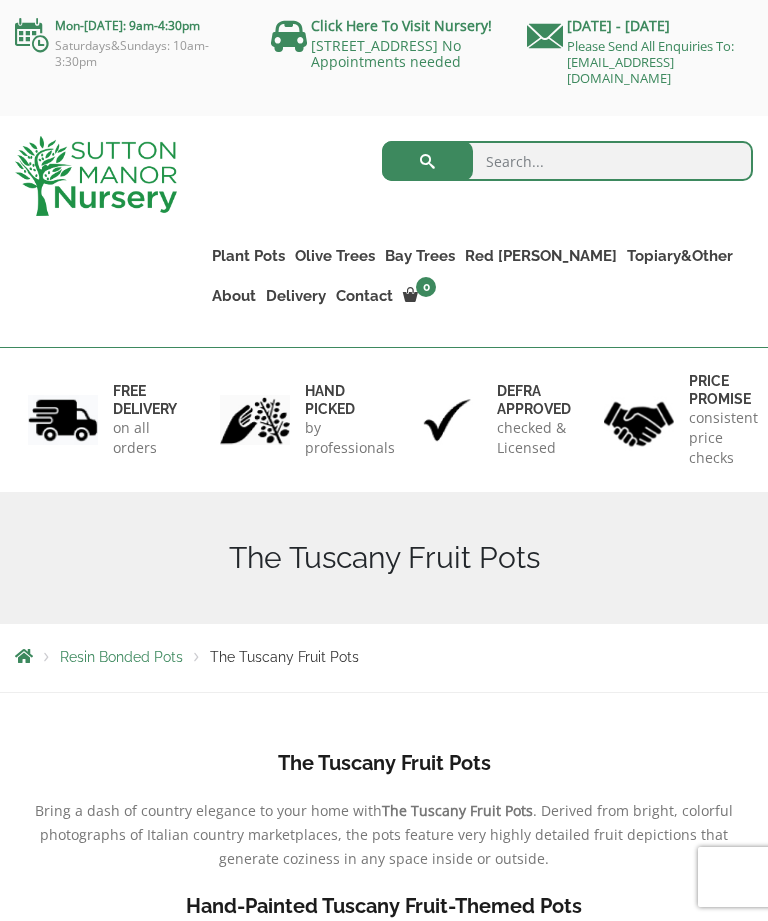 scroll, scrollTop: 0, scrollLeft: 0, axis: both 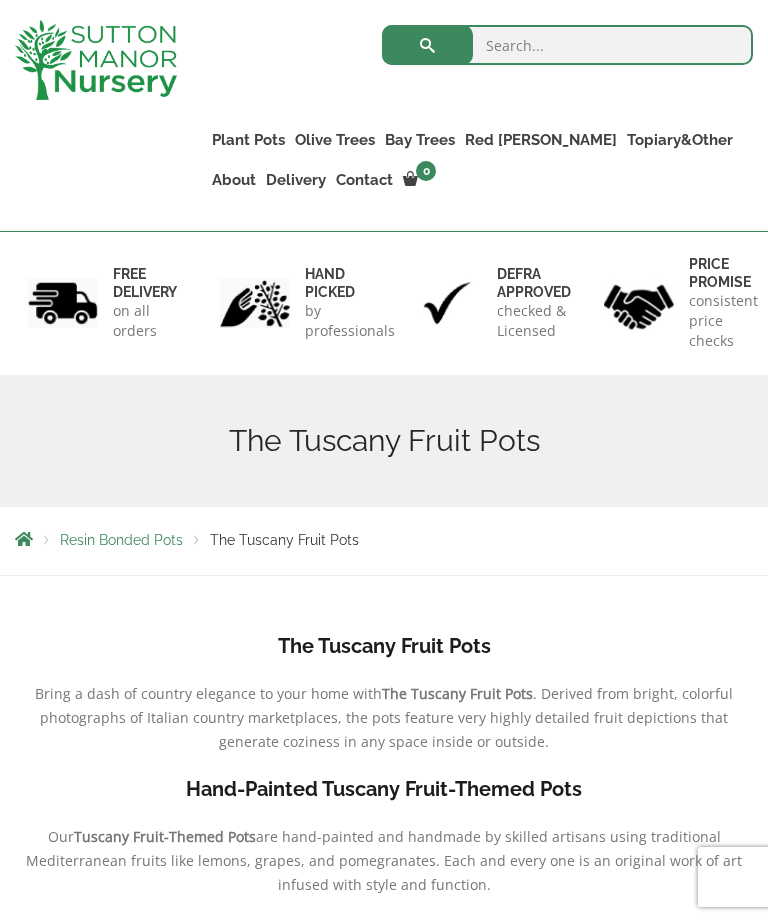 click on "The Capri Pots" at bounding box center [0, 0] 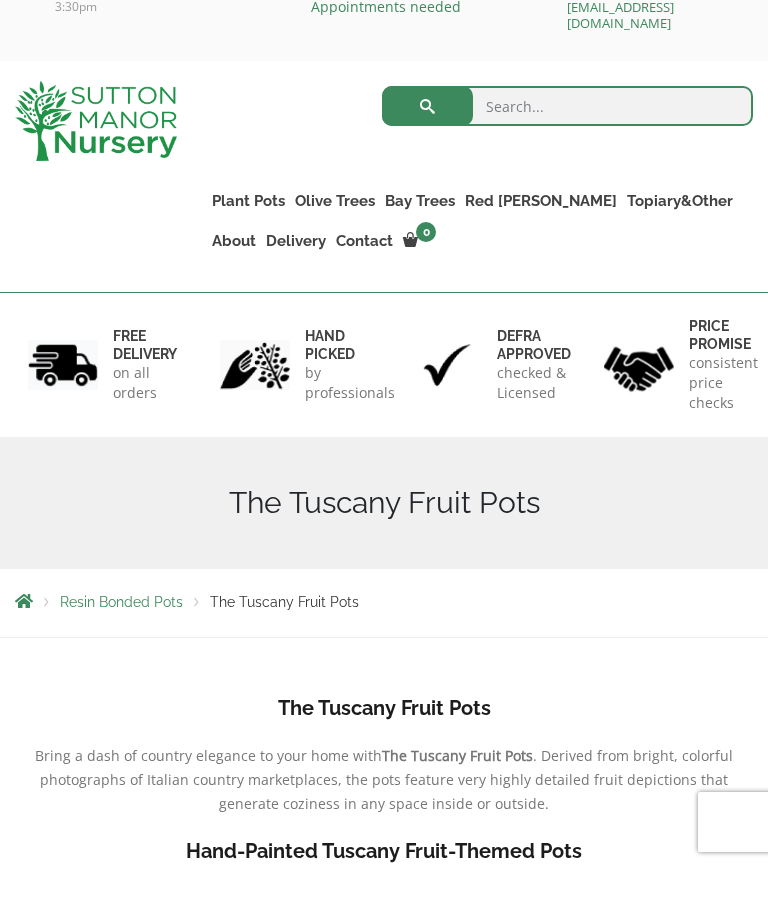 scroll, scrollTop: 56, scrollLeft: 0, axis: vertical 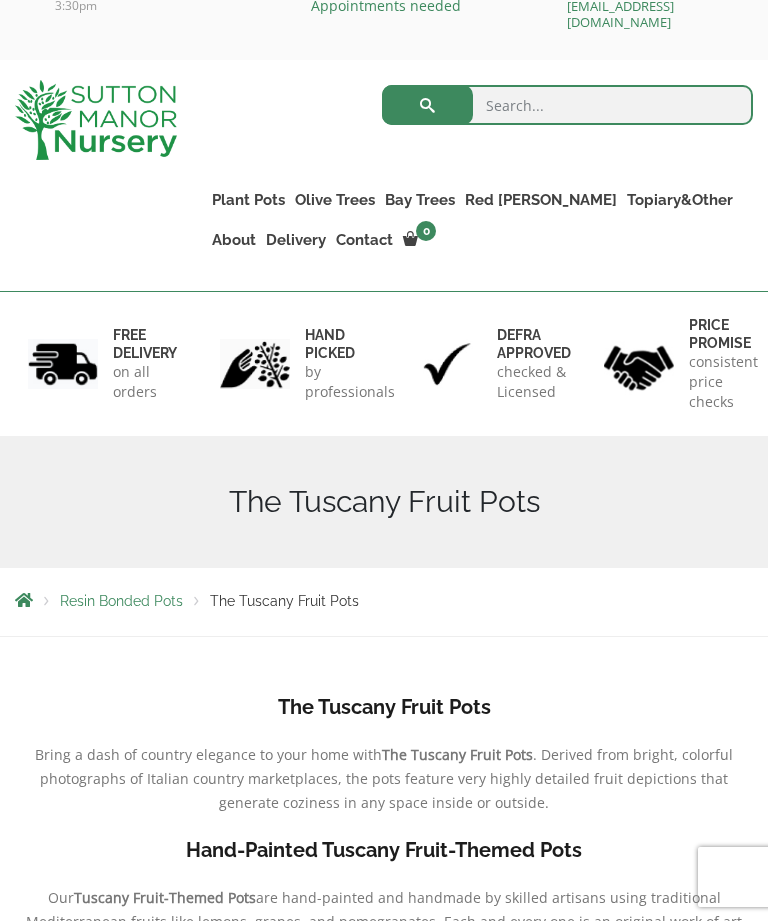 click on "Vietnamese Pots" at bounding box center (0, 0) 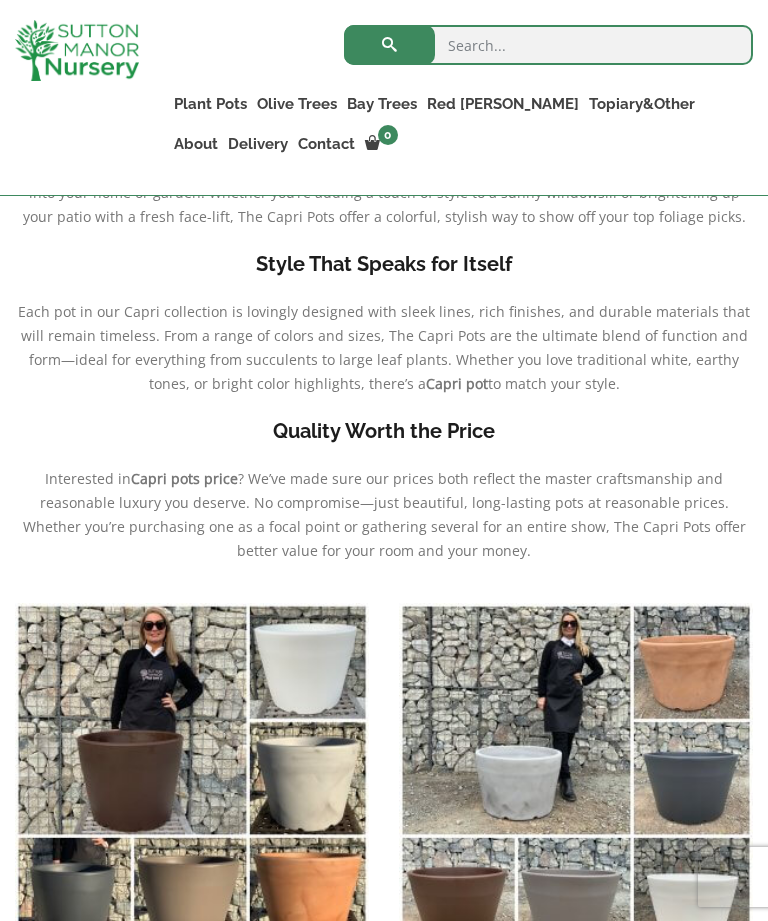 scroll, scrollTop: 0, scrollLeft: 0, axis: both 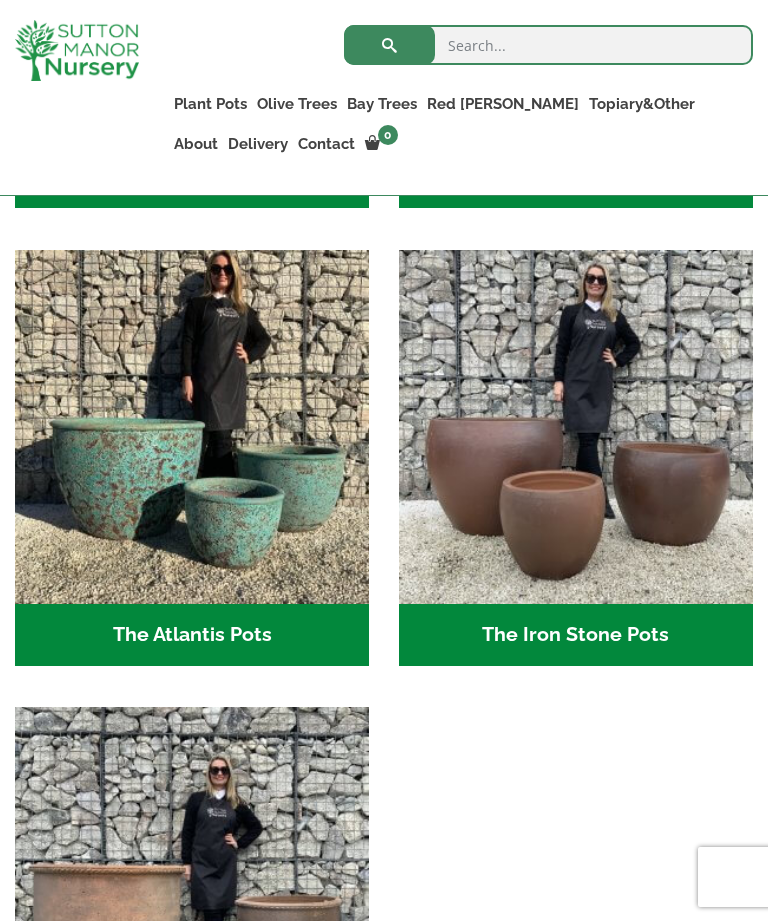 click at bounding box center [192, 427] 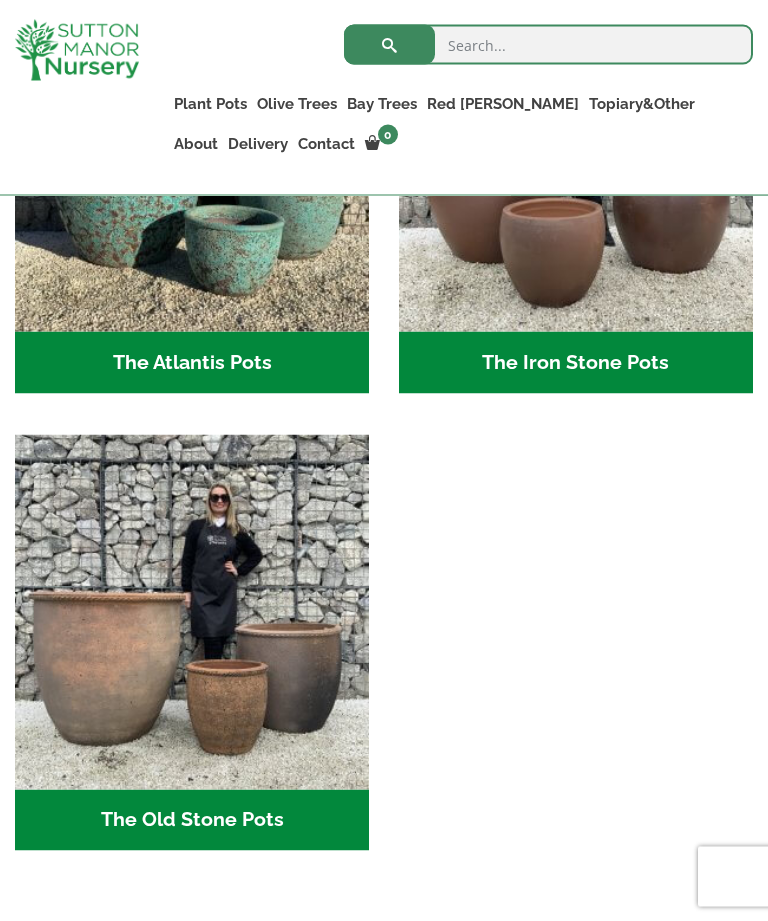 scroll, scrollTop: 1355, scrollLeft: 0, axis: vertical 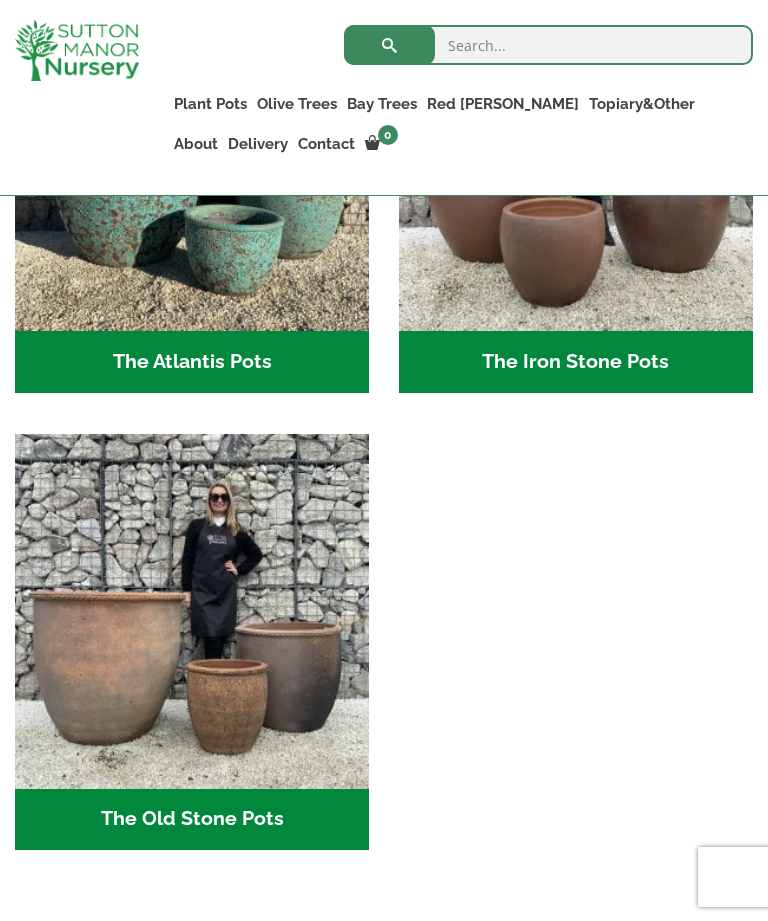 click at bounding box center (192, 611) 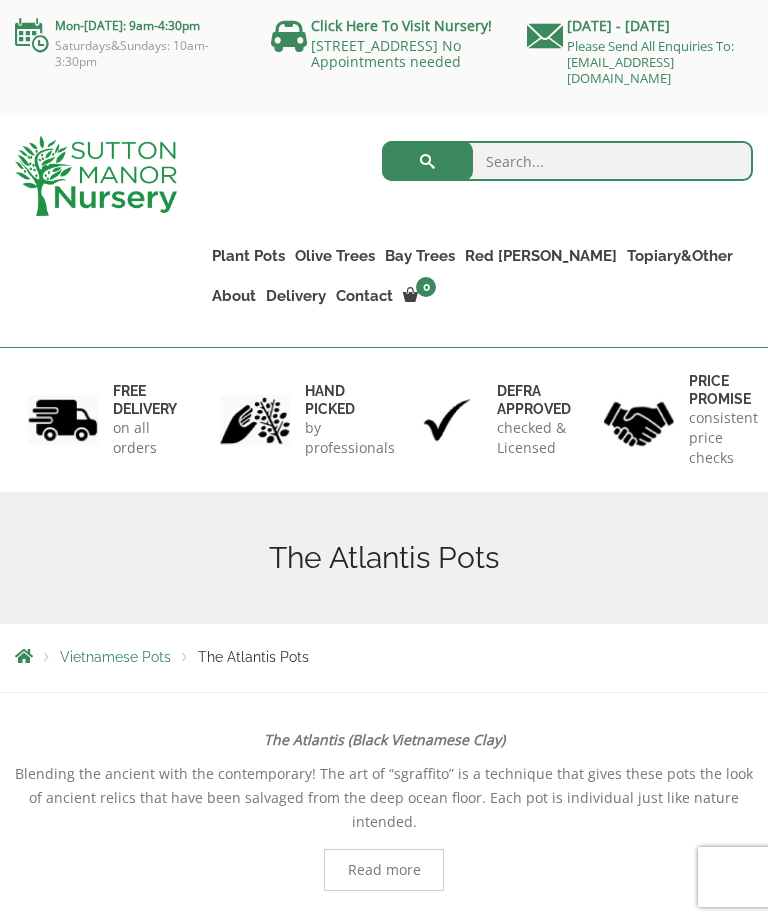 scroll, scrollTop: 0, scrollLeft: 0, axis: both 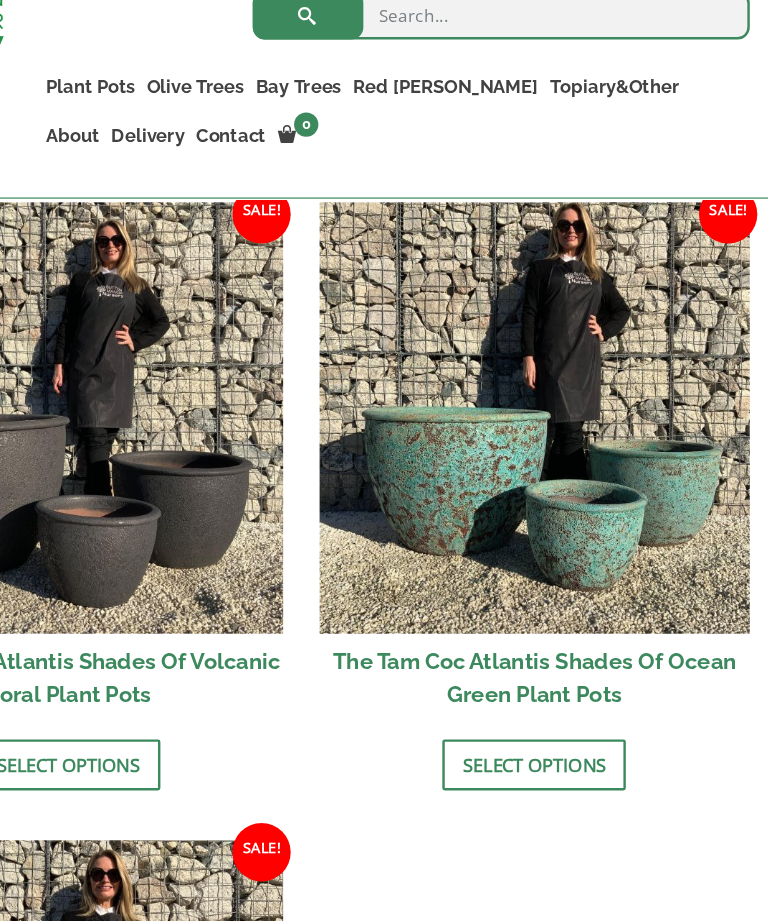 click on "The Tam Coc Atlantis Shades Of Ocean Green Plant Pots" at bounding box center [576, 590] 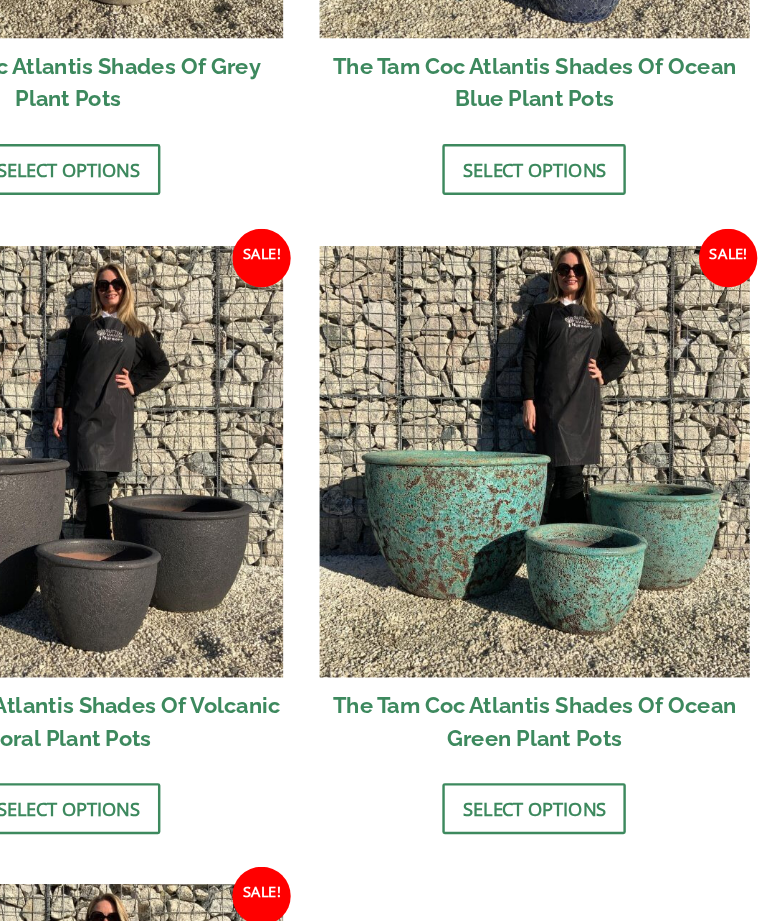 scroll, scrollTop: 2283, scrollLeft: 0, axis: vertical 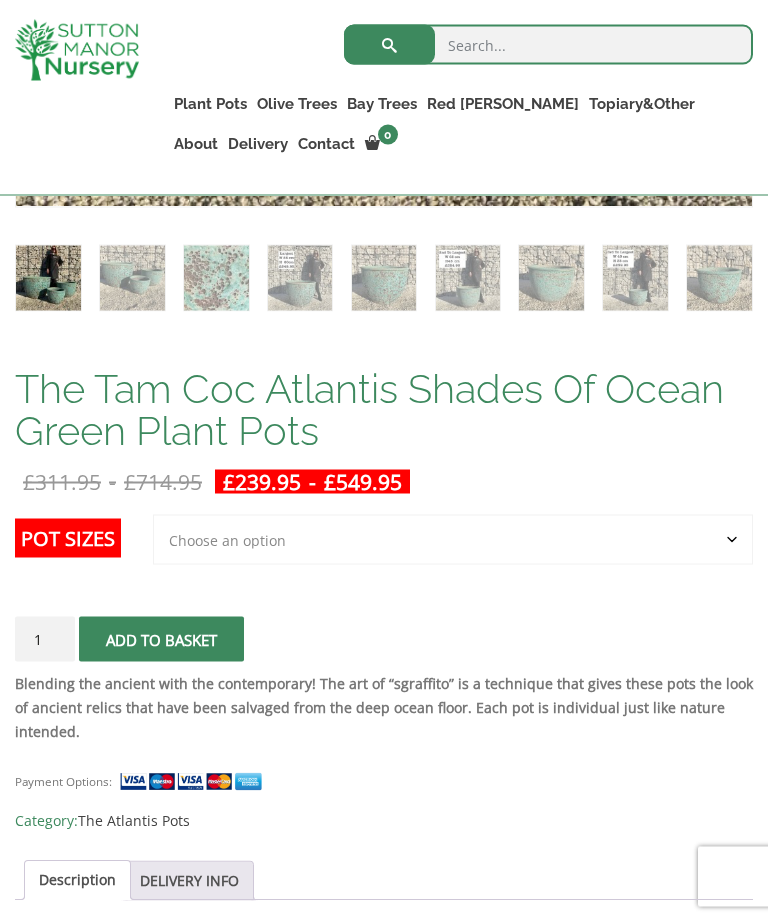 click on "Choose an option Click here to buy the 3rd to Largest Pot In The Picture Click here to buy the 2nd to Largest Pot In The Picture Click here to buy the Largest pot In The Picture" 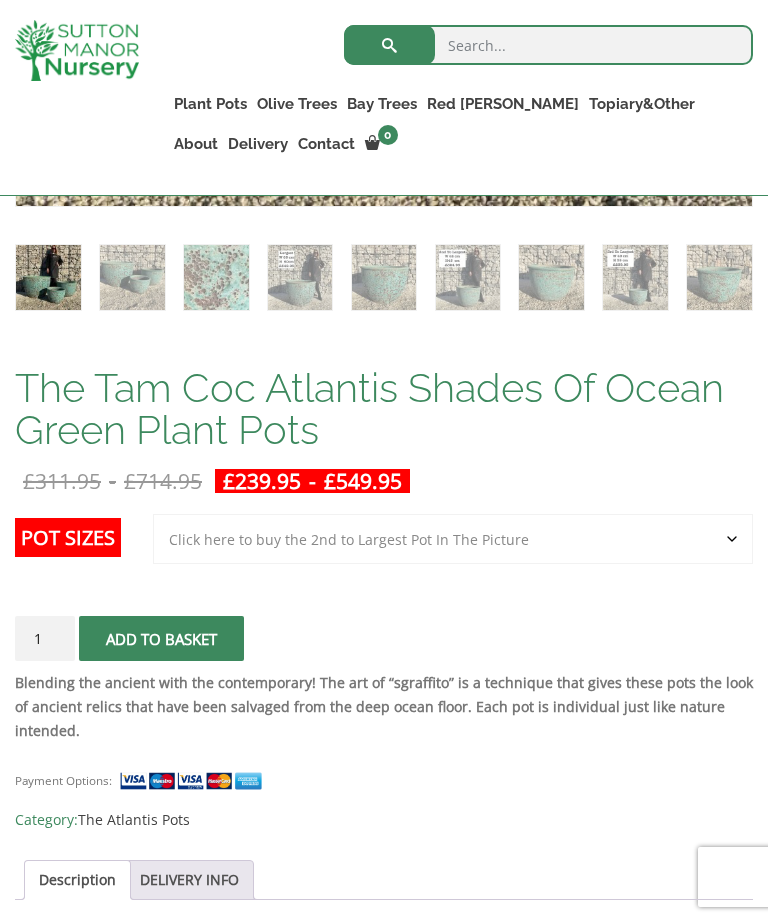 select on "Click here to buy the 2nd to Largest Pot In The Picture" 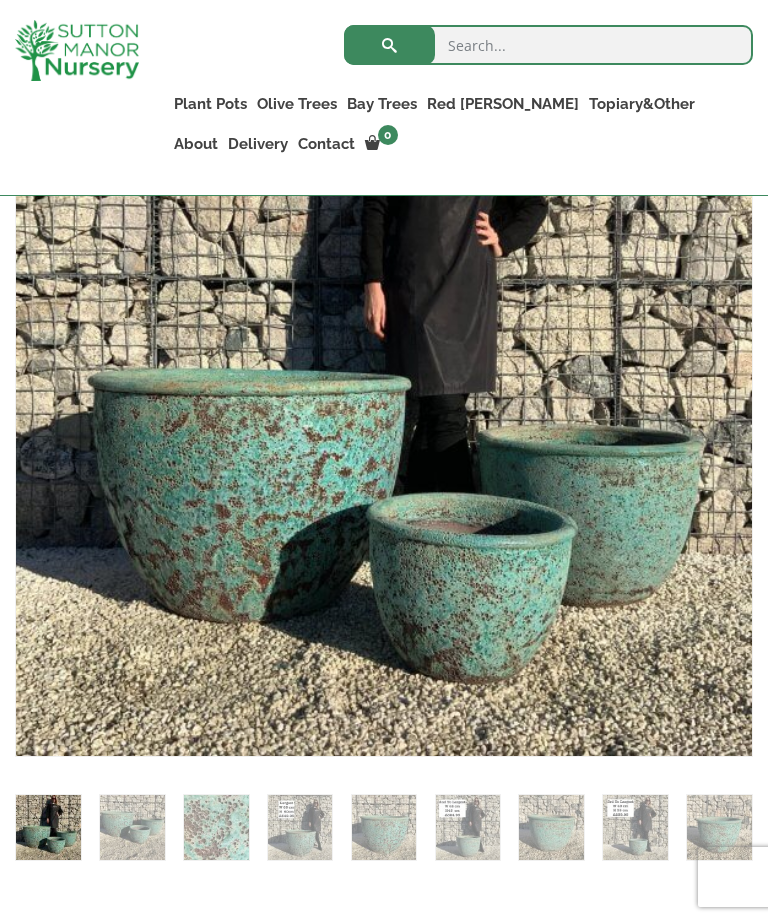 scroll, scrollTop: 483, scrollLeft: 0, axis: vertical 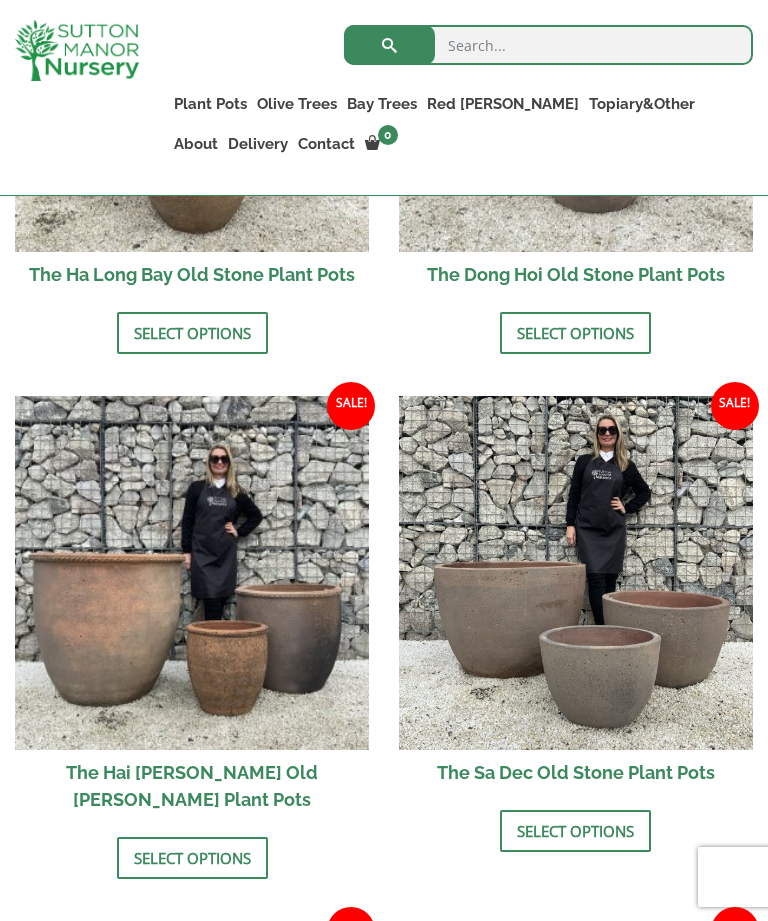click on "Select options" at bounding box center [192, 858] 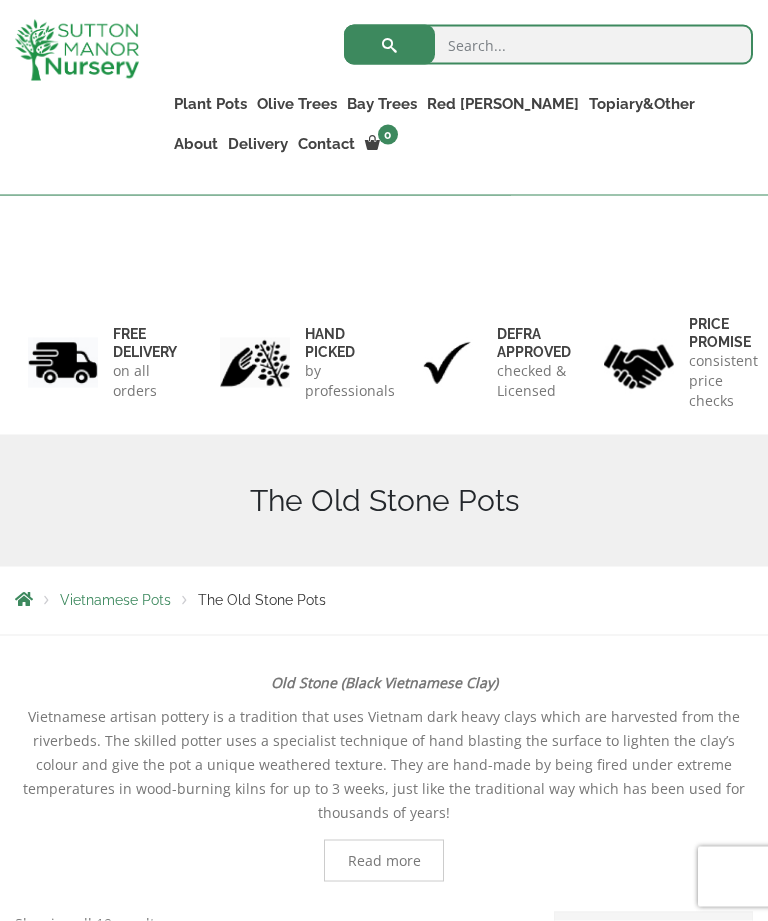 scroll, scrollTop: 0, scrollLeft: 0, axis: both 